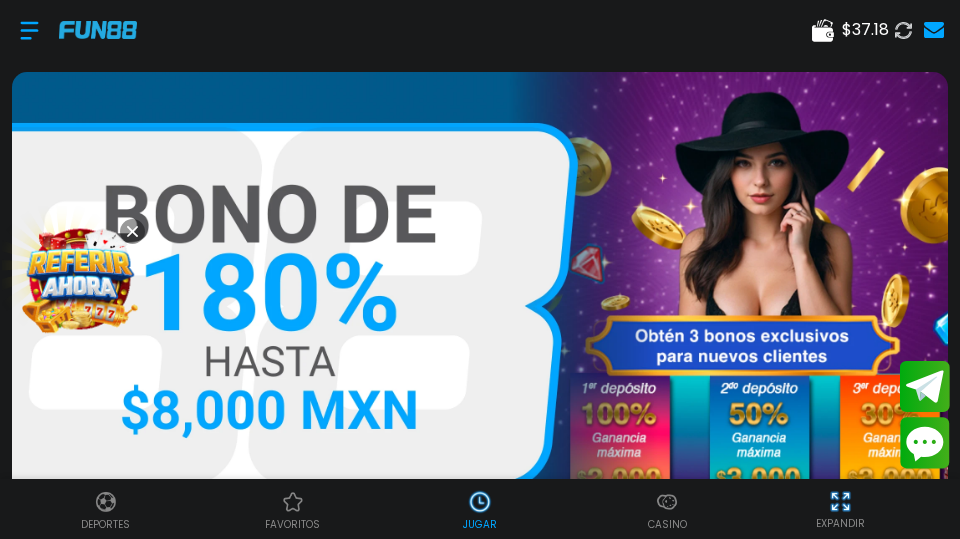 scroll, scrollTop: 0, scrollLeft: 0, axis: both 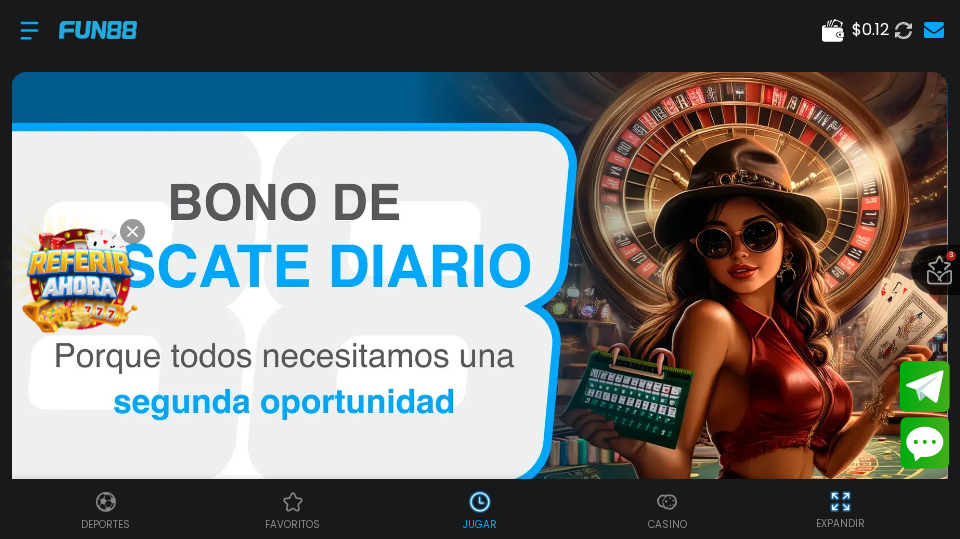 click at bounding box center (29, 30) 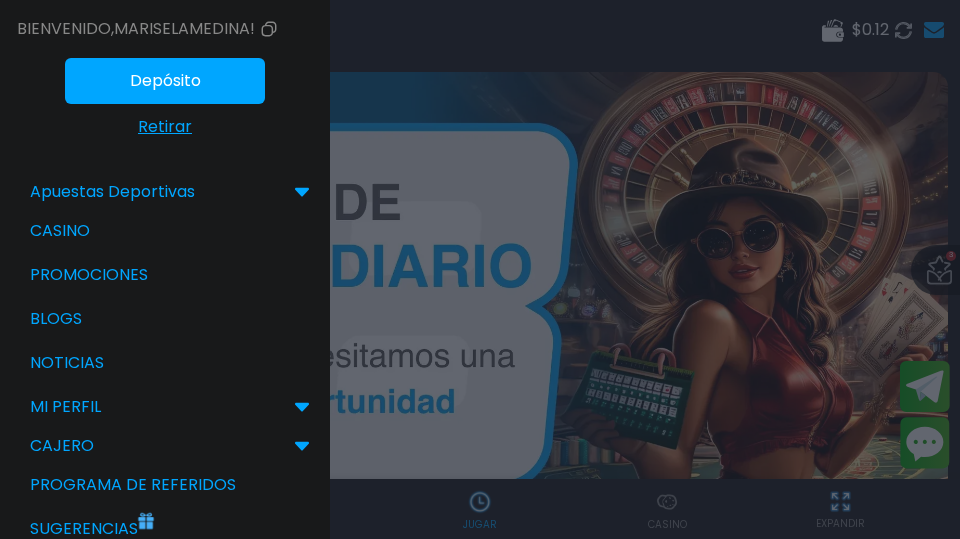 scroll, scrollTop: 60, scrollLeft: 0, axis: vertical 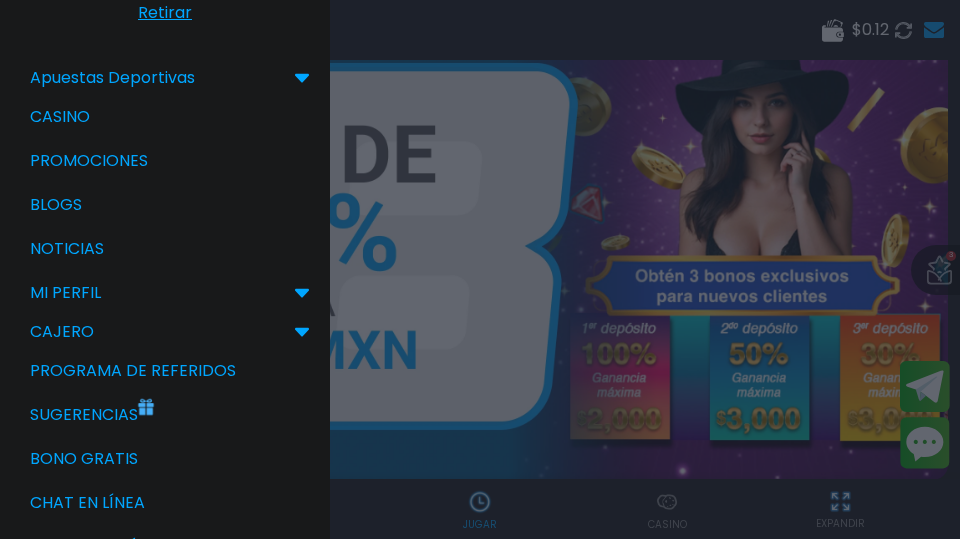 click on "Bono Gratis" at bounding box center [165, 459] 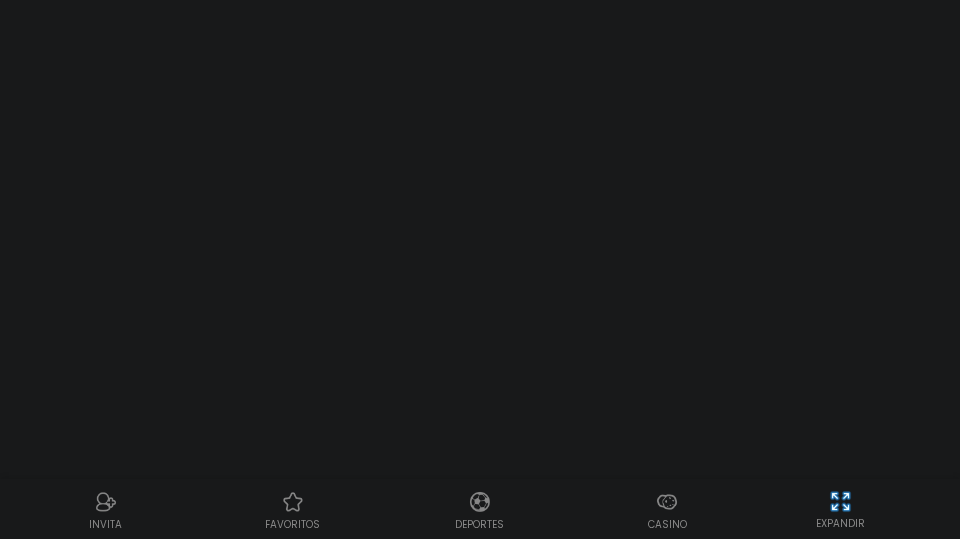 scroll, scrollTop: 0, scrollLeft: 0, axis: both 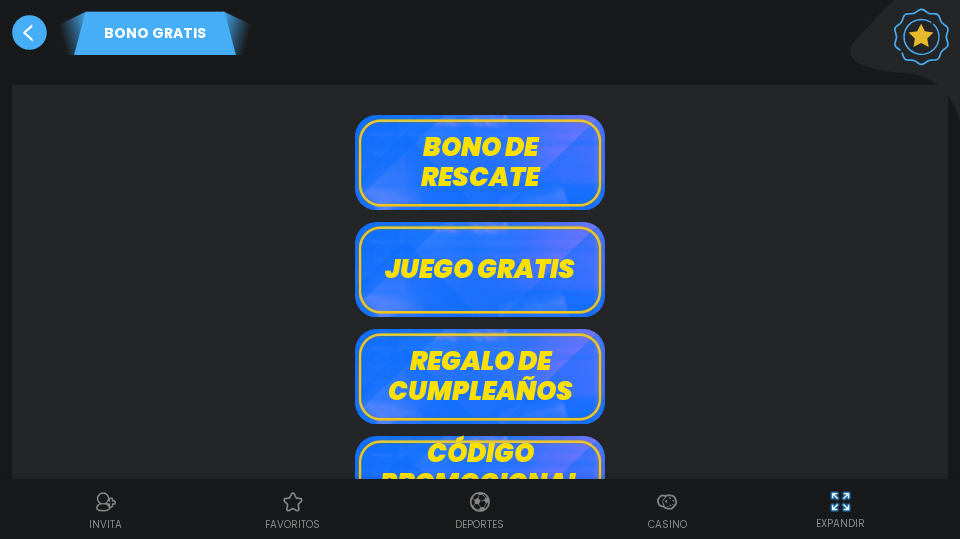 click on "Bono de rescate" at bounding box center [480, 162] 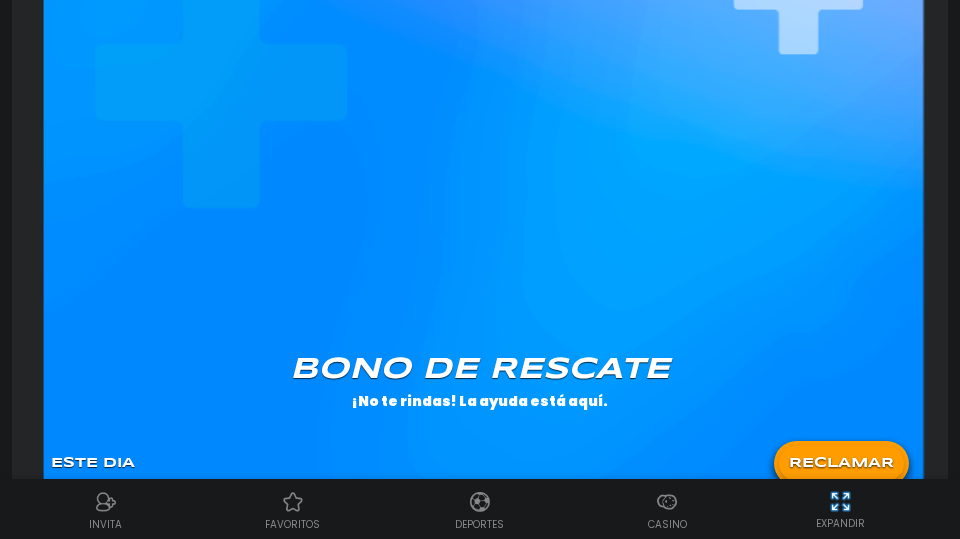 scroll, scrollTop: 1361, scrollLeft: 0, axis: vertical 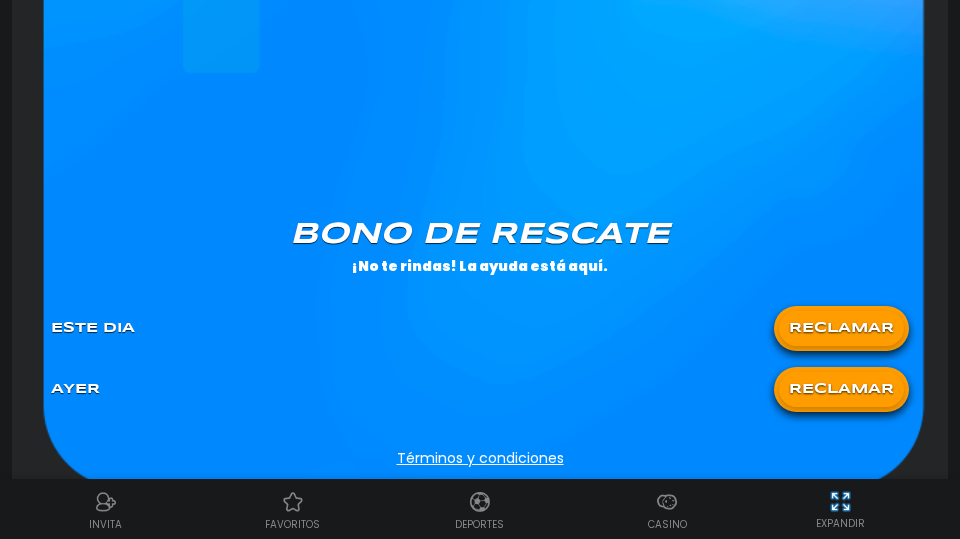 click on "RECLAMAR" at bounding box center (841, 328) 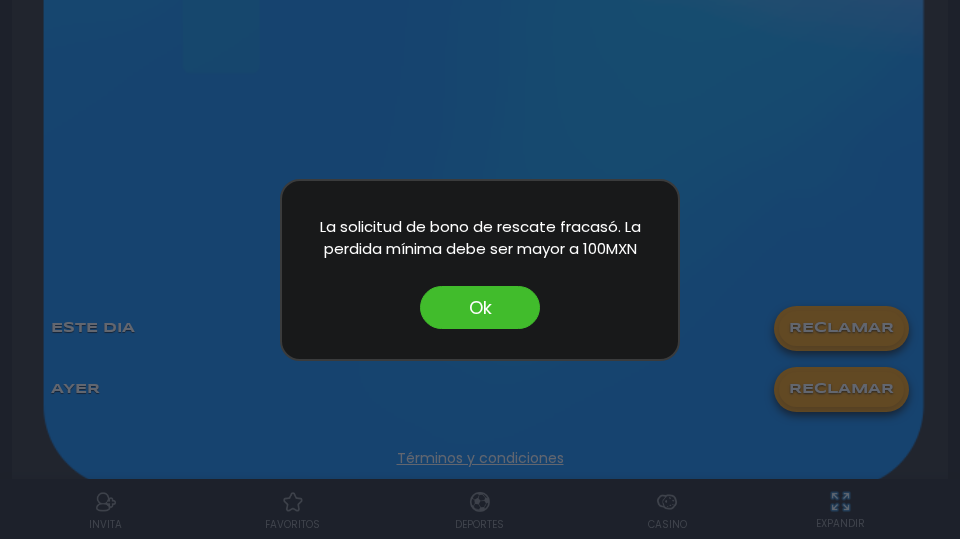 click on "Ok" at bounding box center [480, 307] 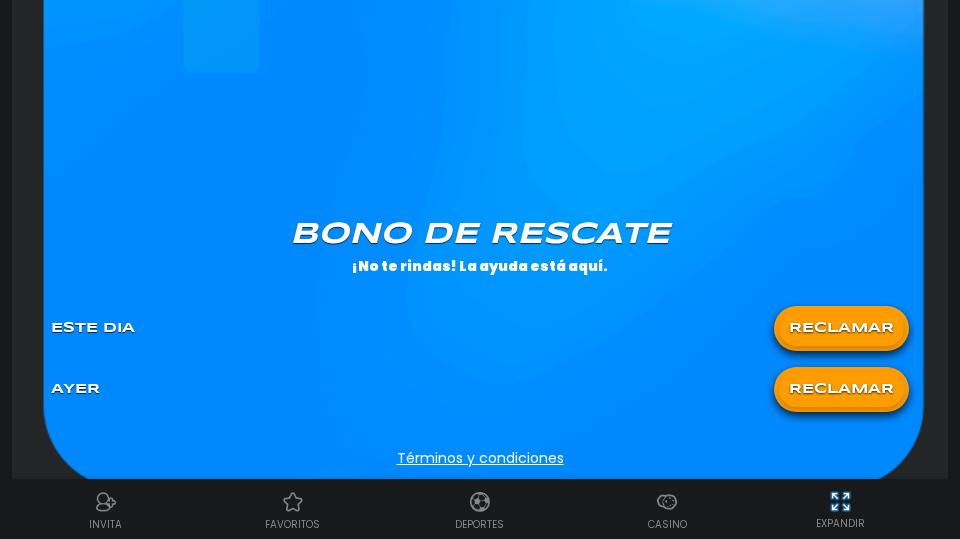 click on "RECLAMAR" at bounding box center [841, 389] 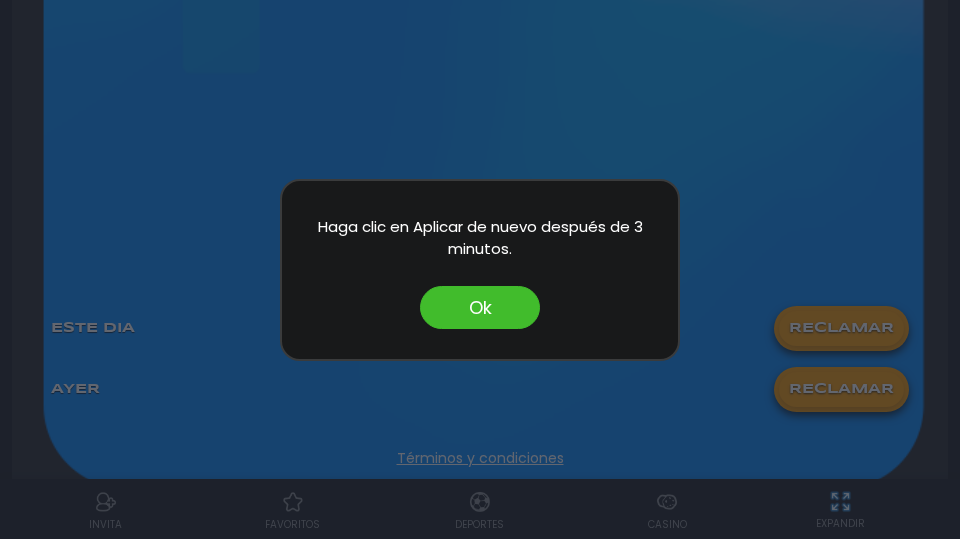 click on "Ok" at bounding box center [480, 307] 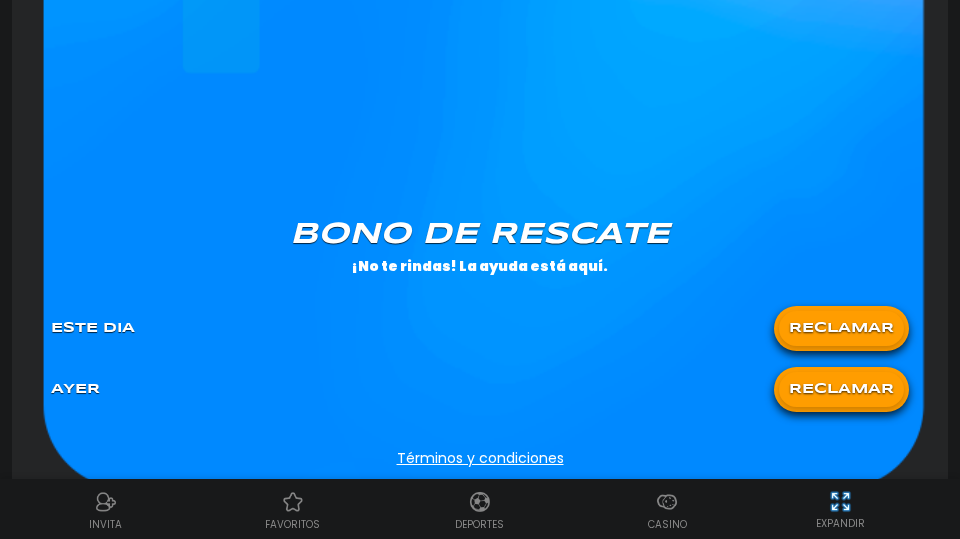 click on "Bono de rescate ¡No te rindas! La ayuda está aquí. Este Dia RECLAMAR Ayer RECLAMAR Términos y condiciones" at bounding box center (480, 338) 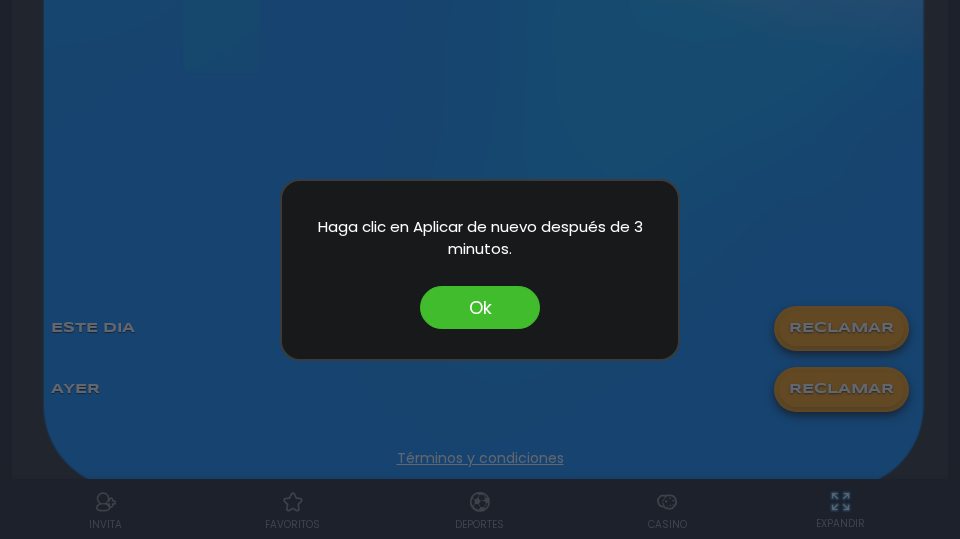 click on "Ok" at bounding box center [480, 307] 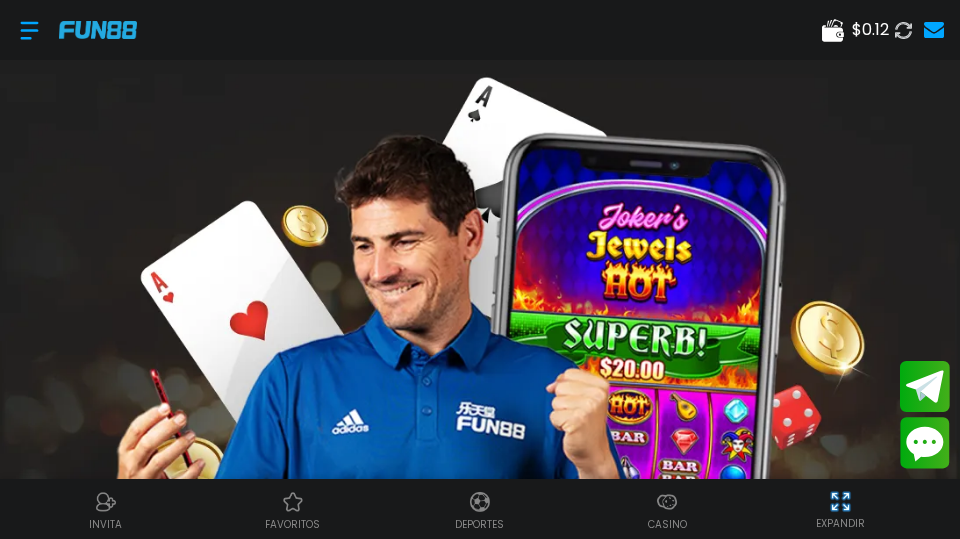scroll, scrollTop: 0, scrollLeft: 0, axis: both 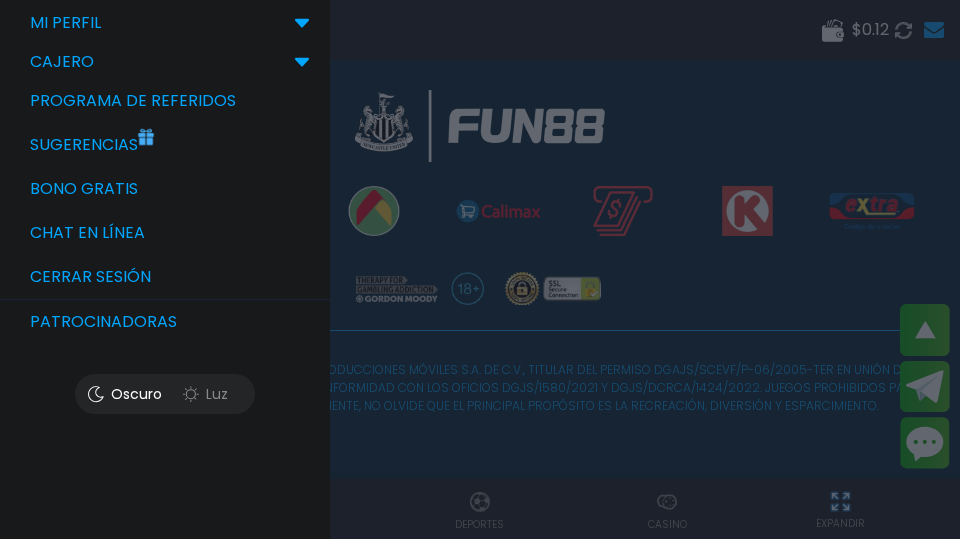 click on "Bono Gratis" at bounding box center [165, 189] 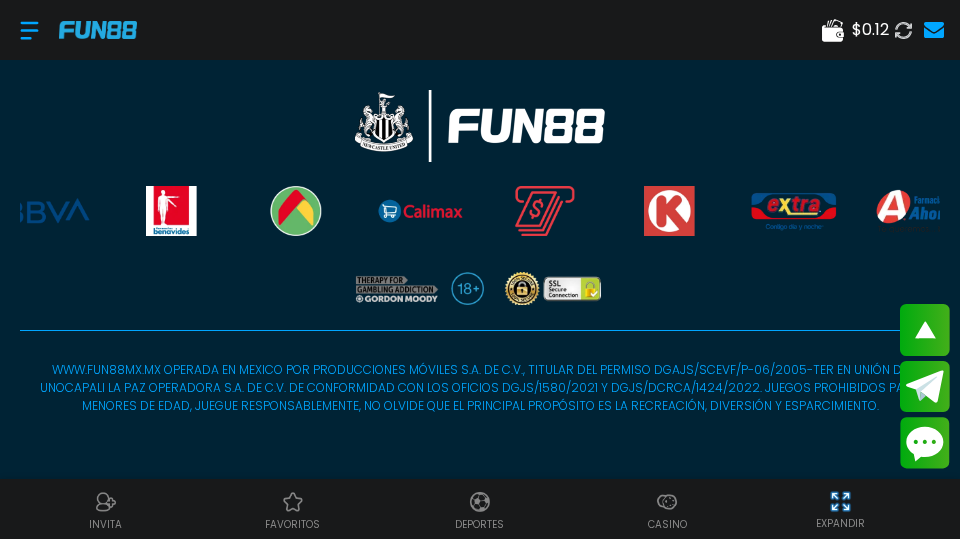 scroll, scrollTop: 0, scrollLeft: 0, axis: both 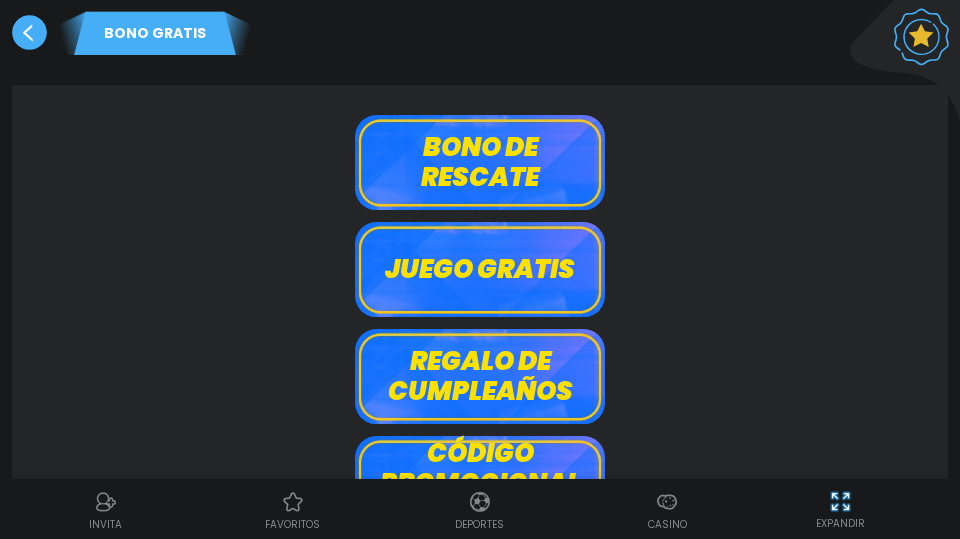 click on "Bono de rescate" at bounding box center [480, 162] 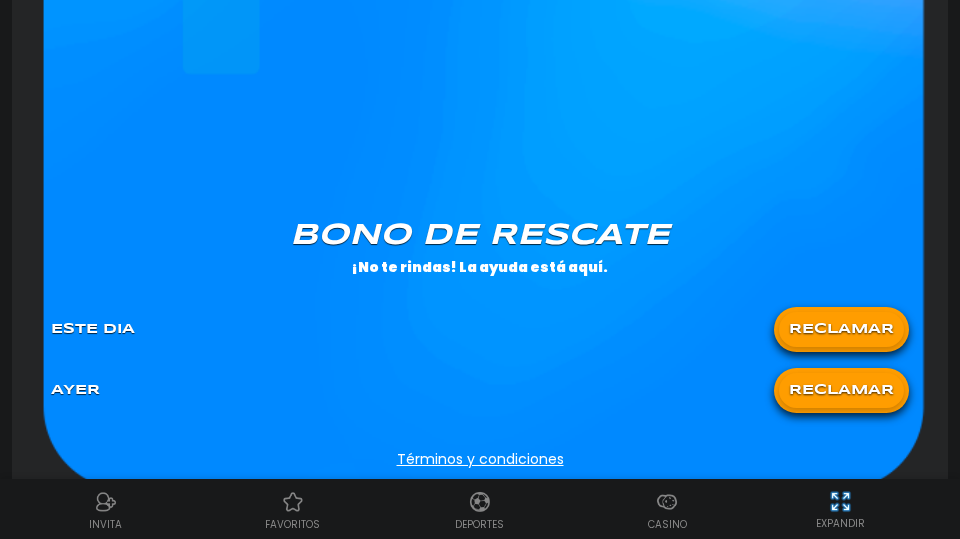 scroll, scrollTop: 1451, scrollLeft: 0, axis: vertical 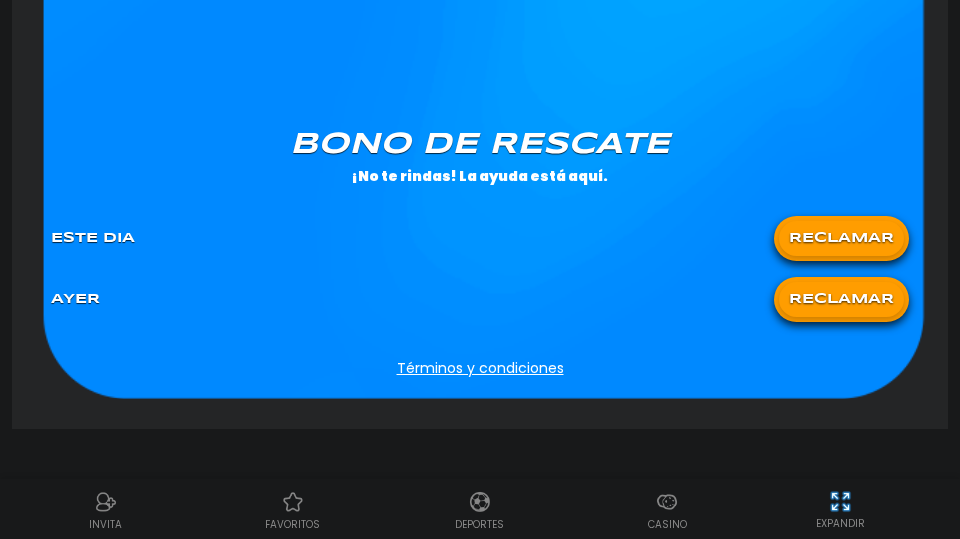 click on "RECLAMAR" at bounding box center [841, 299] 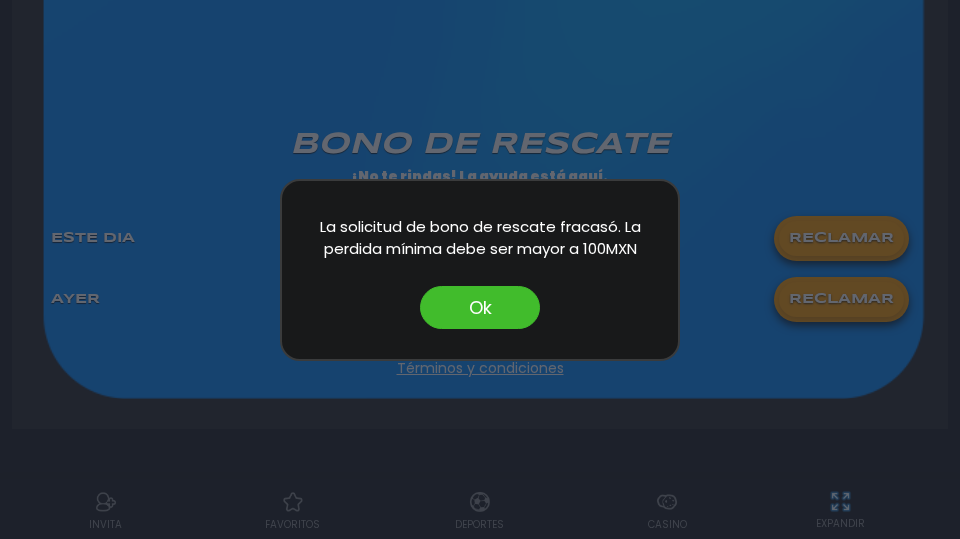 click on "Ok" at bounding box center [480, 307] 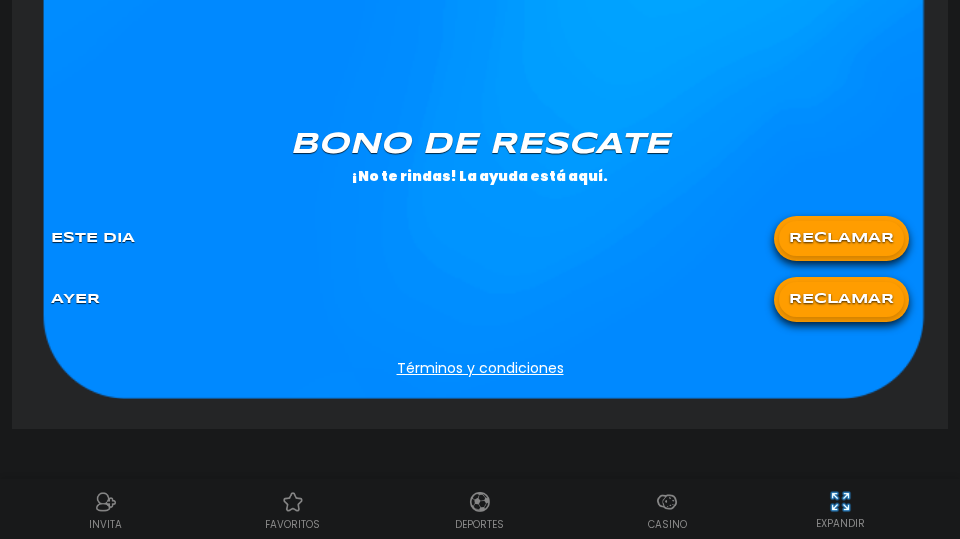 click on "RECLAMAR" at bounding box center (841, 238) 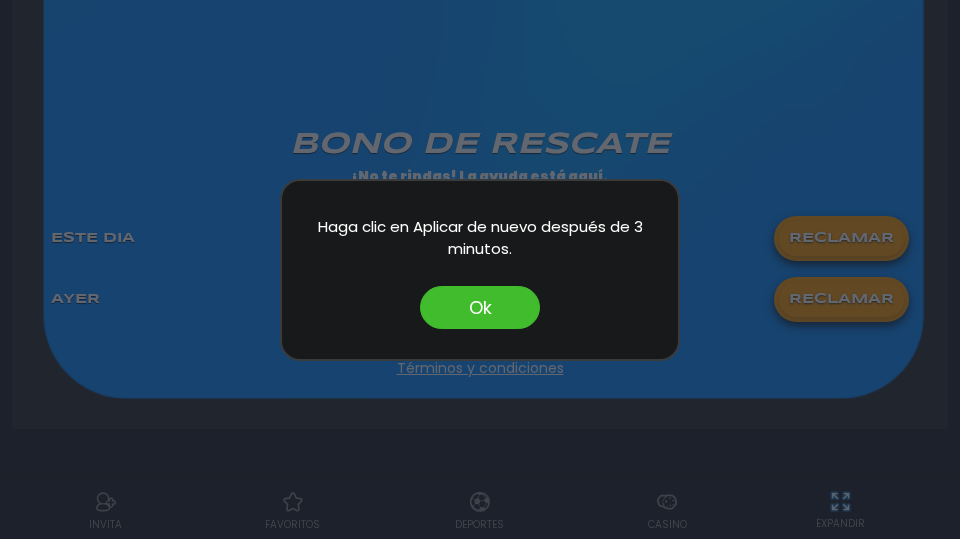 click on "Ok" at bounding box center (480, 307) 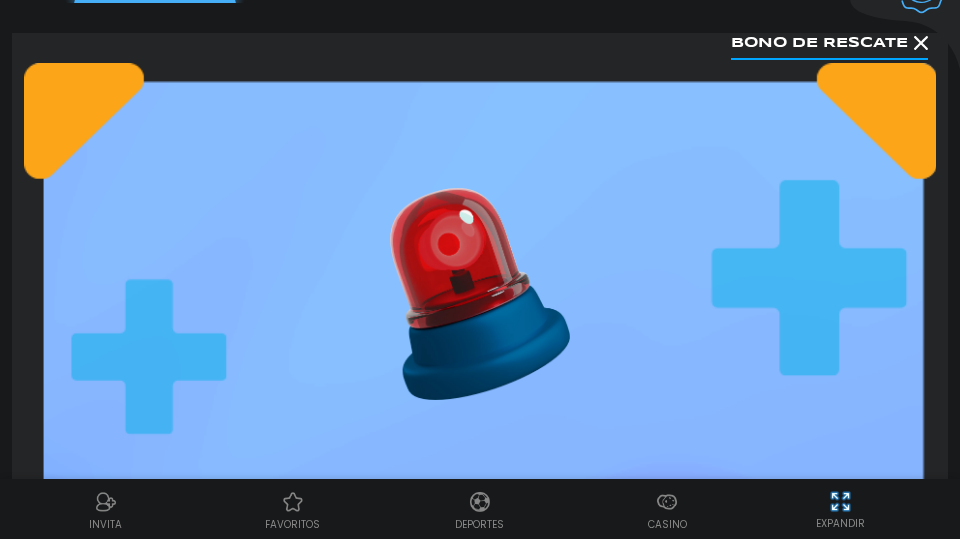 scroll, scrollTop: 0, scrollLeft: 0, axis: both 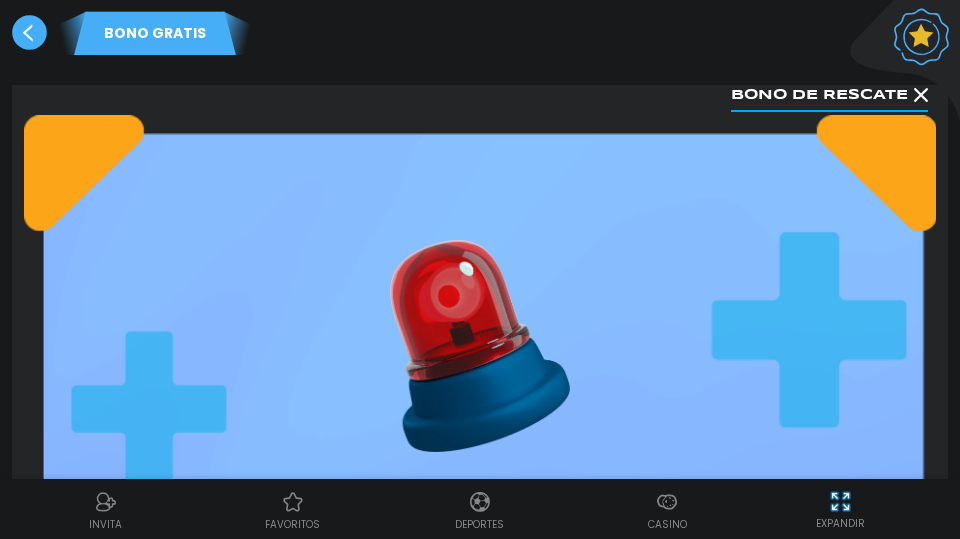 click 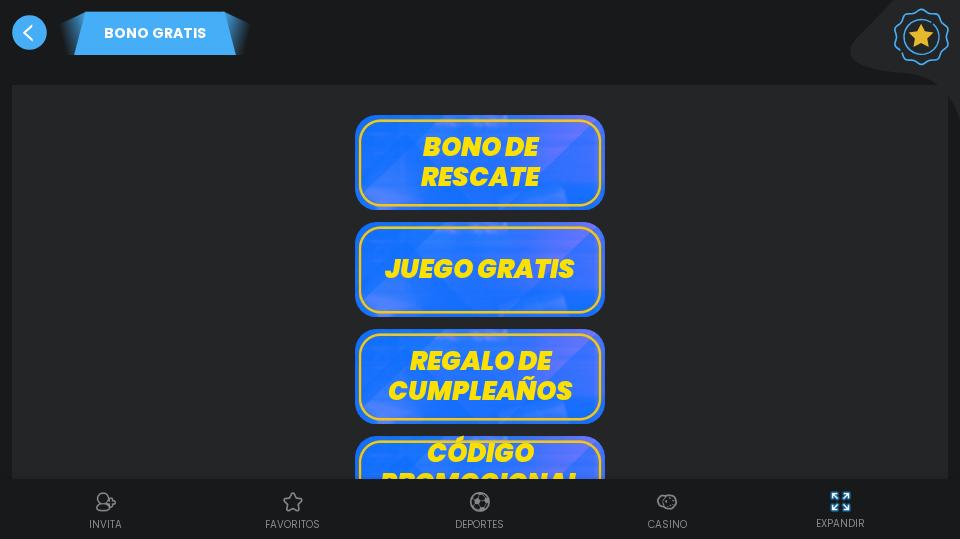 click on "Juego gratis" at bounding box center (480, 269) 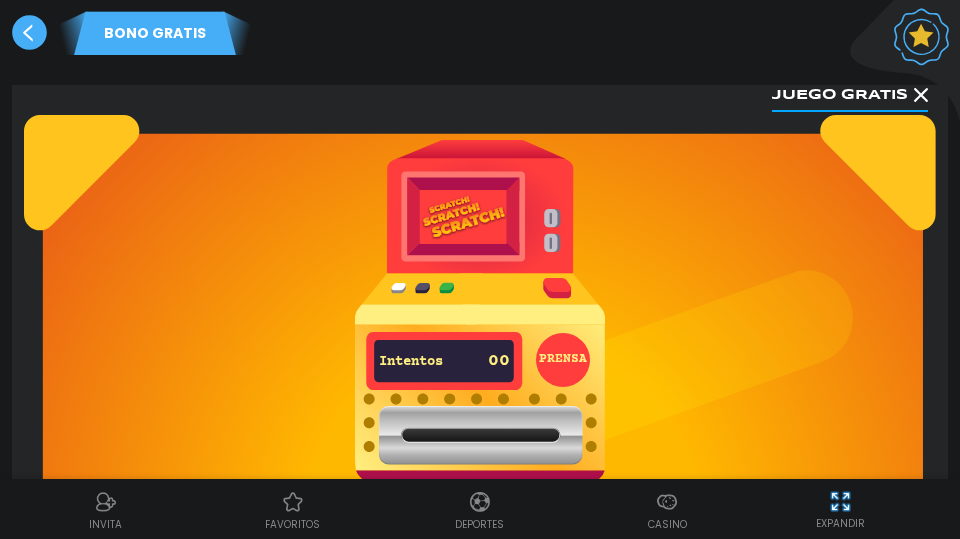 click on "PRENSA" at bounding box center (563, 360) 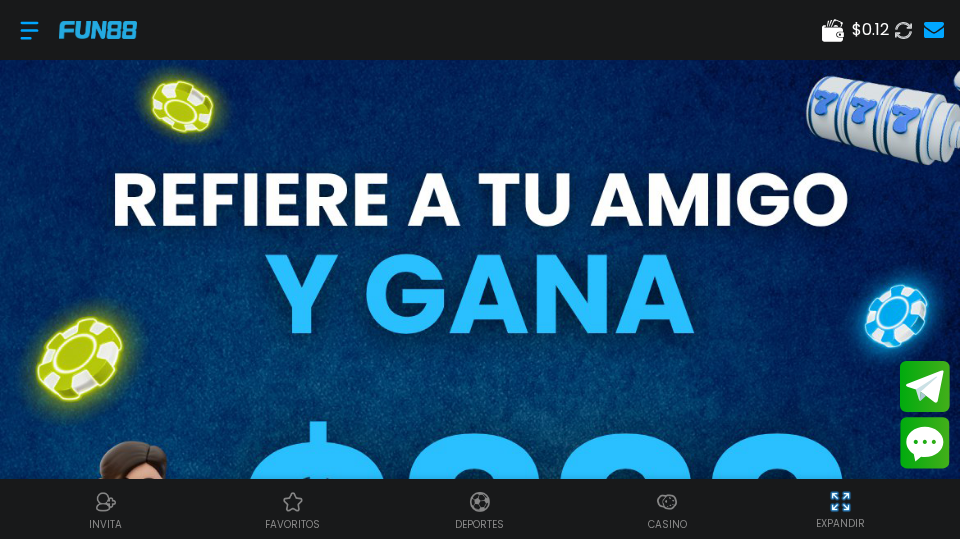 click 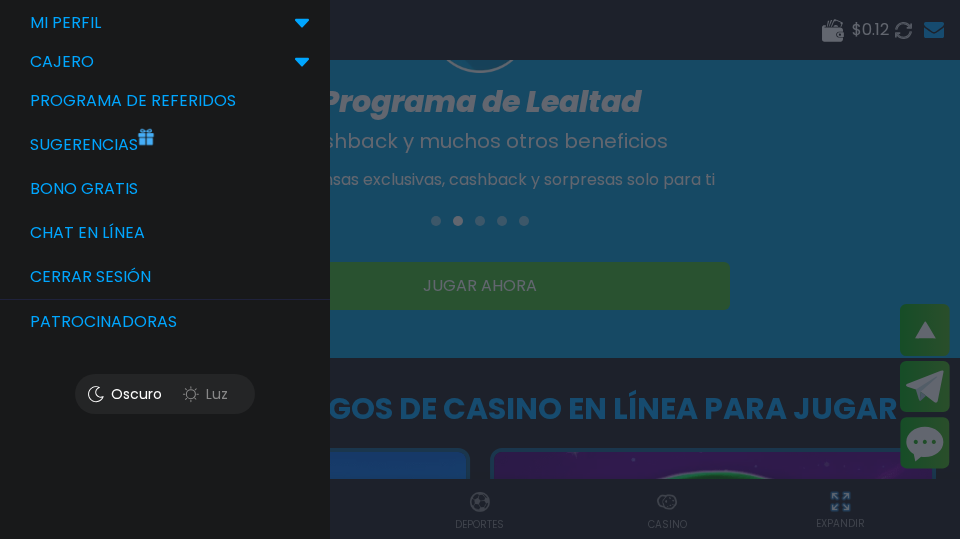 scroll, scrollTop: 2019, scrollLeft: 0, axis: vertical 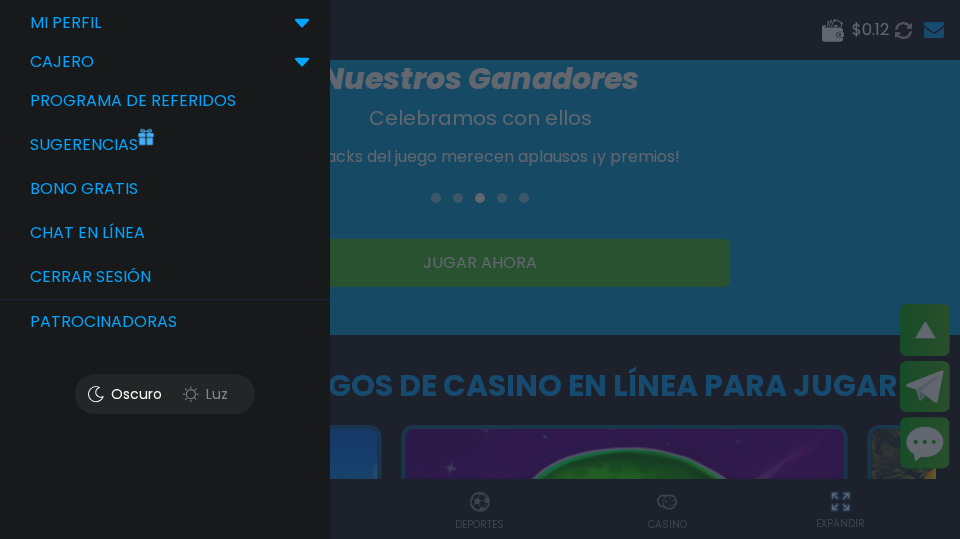 click on "Bono Gratis" at bounding box center (165, 189) 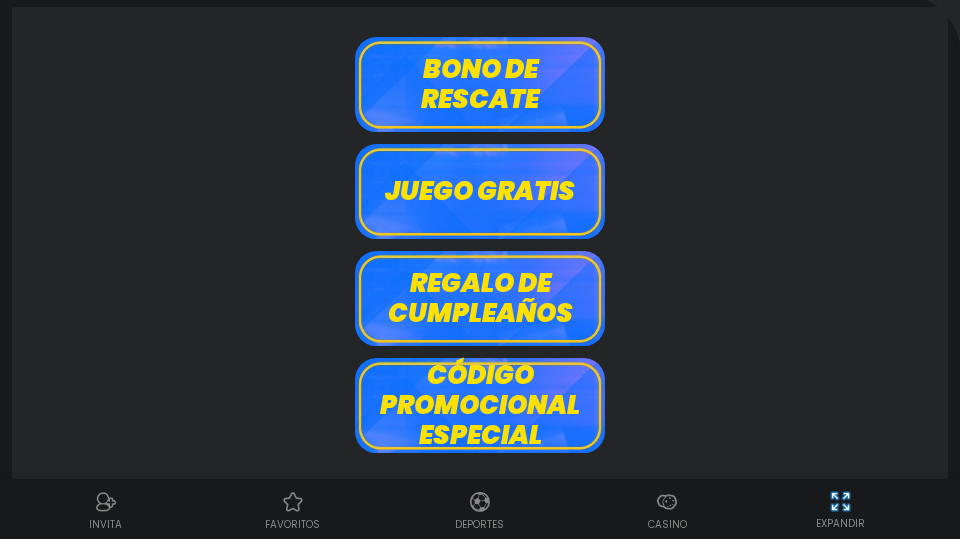 scroll, scrollTop: 0, scrollLeft: 0, axis: both 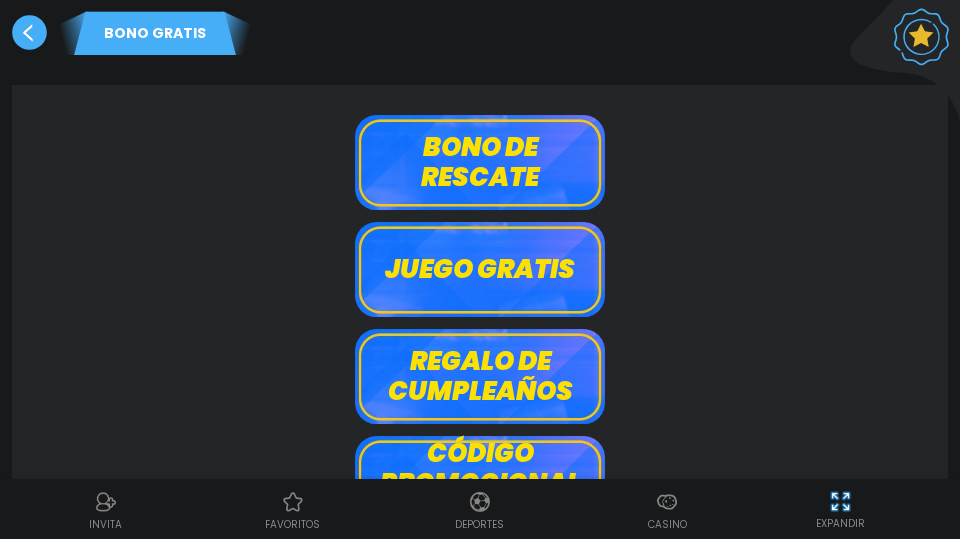 click on "Bono de rescate" at bounding box center [480, 162] 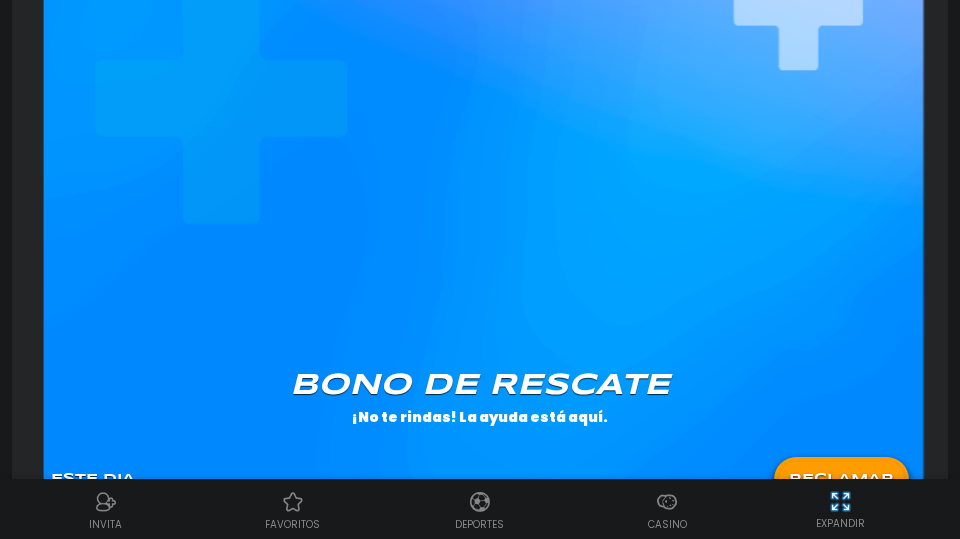 scroll, scrollTop: 1241, scrollLeft: 0, axis: vertical 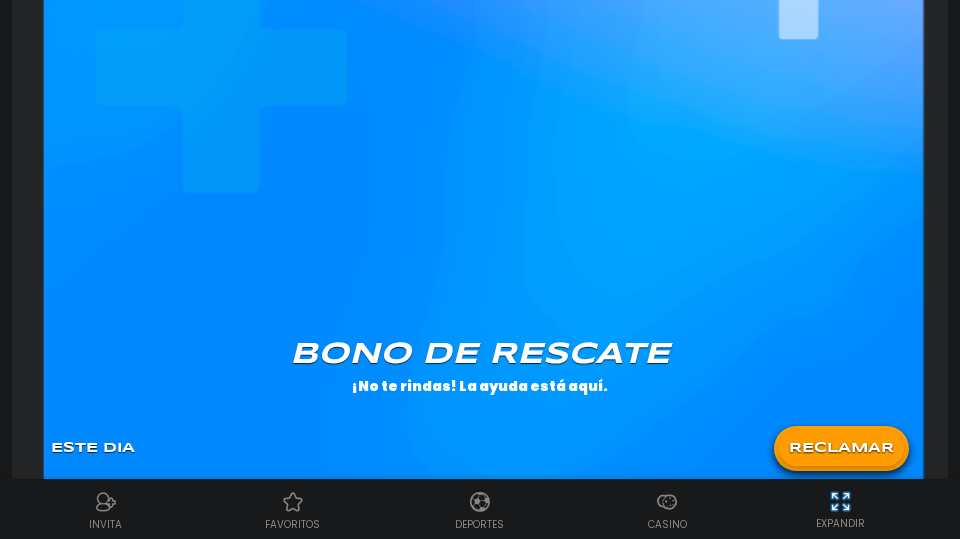 click on "RECLAMAR" at bounding box center [841, 448] 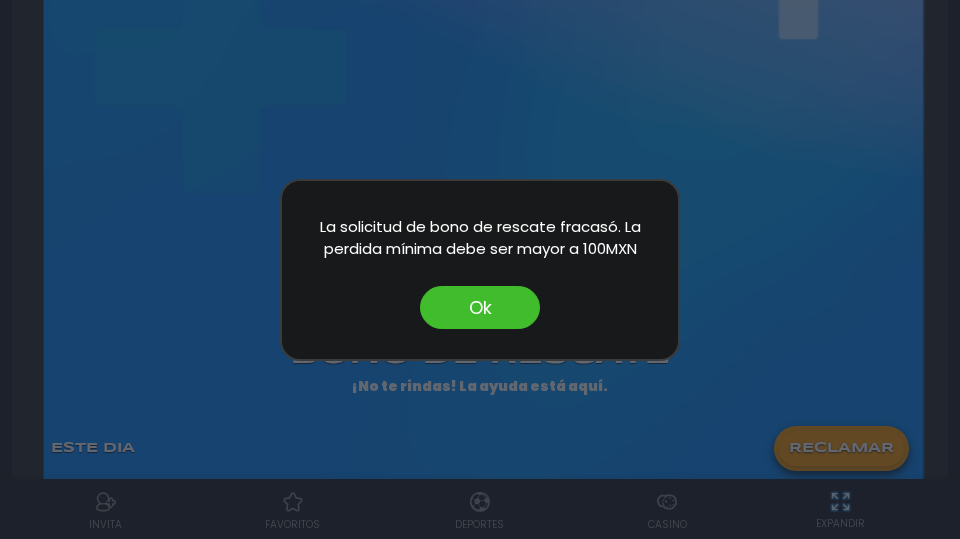 click on "Ok" at bounding box center [480, 307] 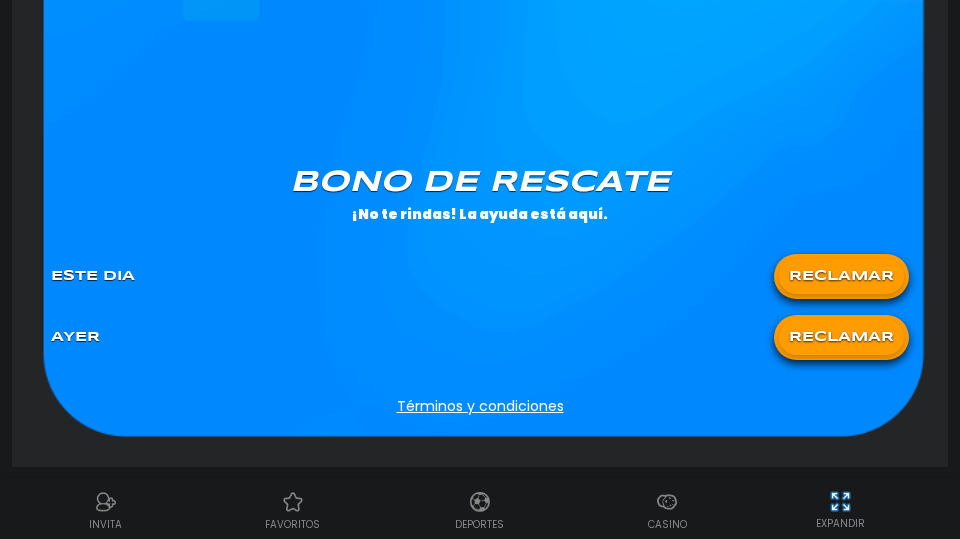 scroll, scrollTop: 1451, scrollLeft: 0, axis: vertical 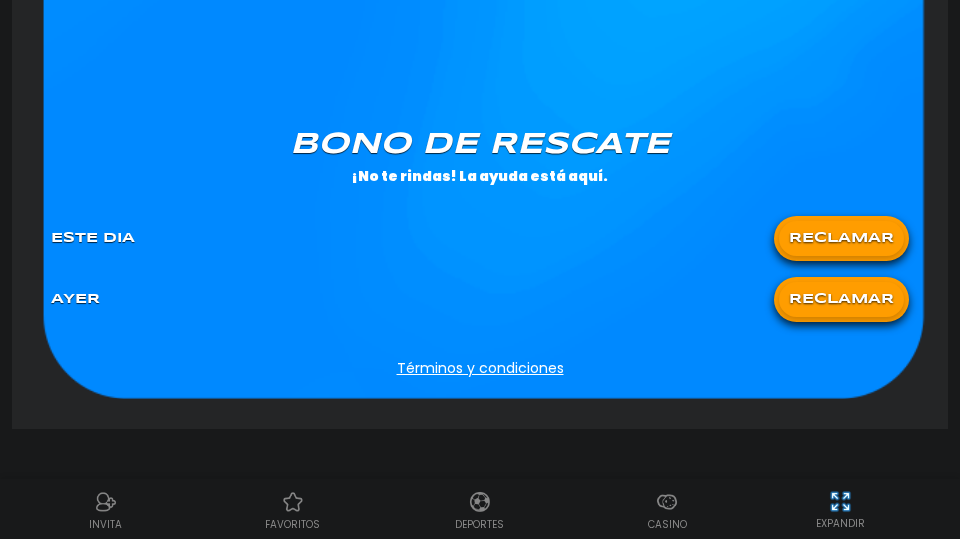 click on "RECLAMAR" at bounding box center (841, 299) 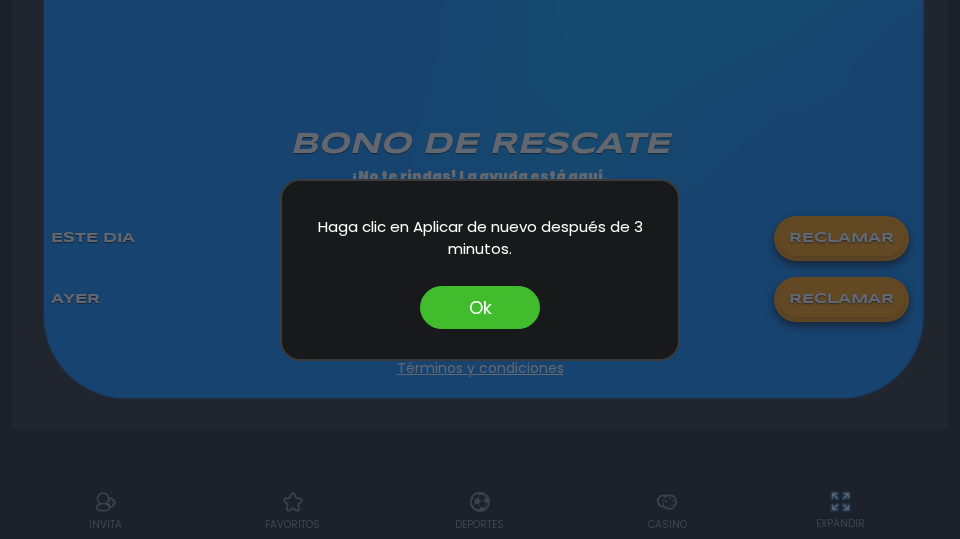 click on "Ok" 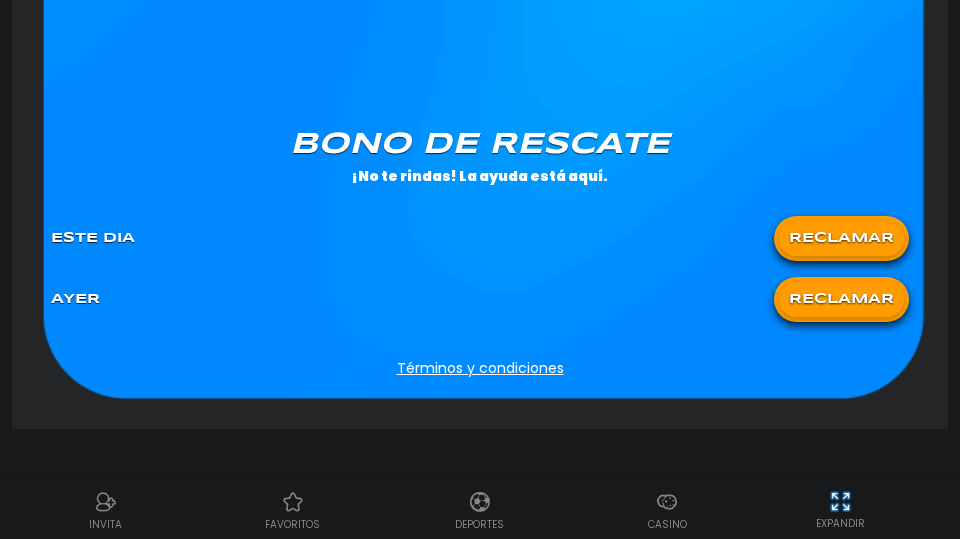click on "Términos y condiciones" at bounding box center (480, 368) 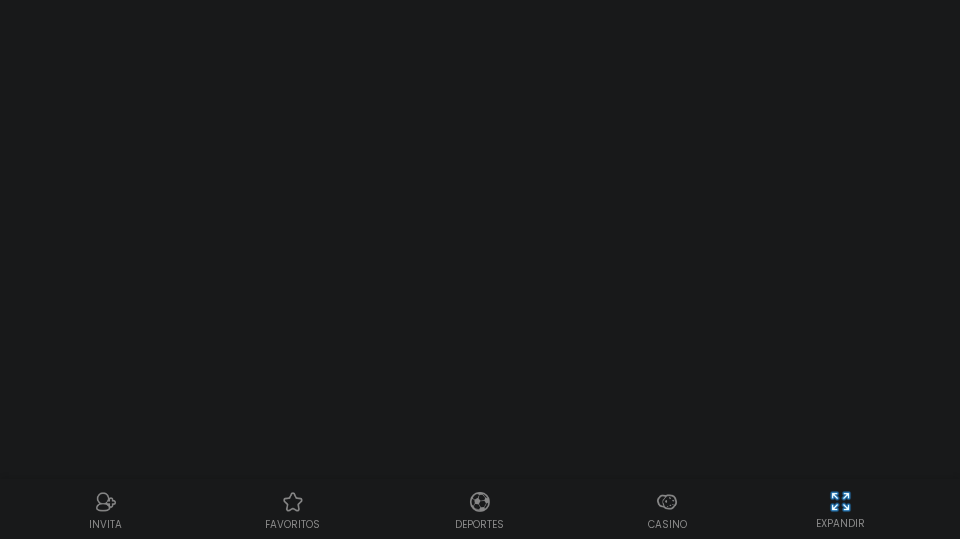 click on "INVITA favoritos Deportes Casino EXPANDIR Bienvenido ,  mariselamedina! Depósito Retirar Apuestas Deportivas Mejor cuota Apuesta y Gana Más transmisiones Casino   Promociones   BLOGS   NOTICIAS   MI PERFIL Información personal Verificación de Usuario Verificado Cambiar Contraseña CAJERO Deposito Retiros Transacciones Transacciones financieras Historial de Bonos Programa de referidos   Sugerencias   Bono Gratis   Chat en línea   Cerrar sesión Patrocinadoras Oscuro Luz" at bounding box center (480, 269) 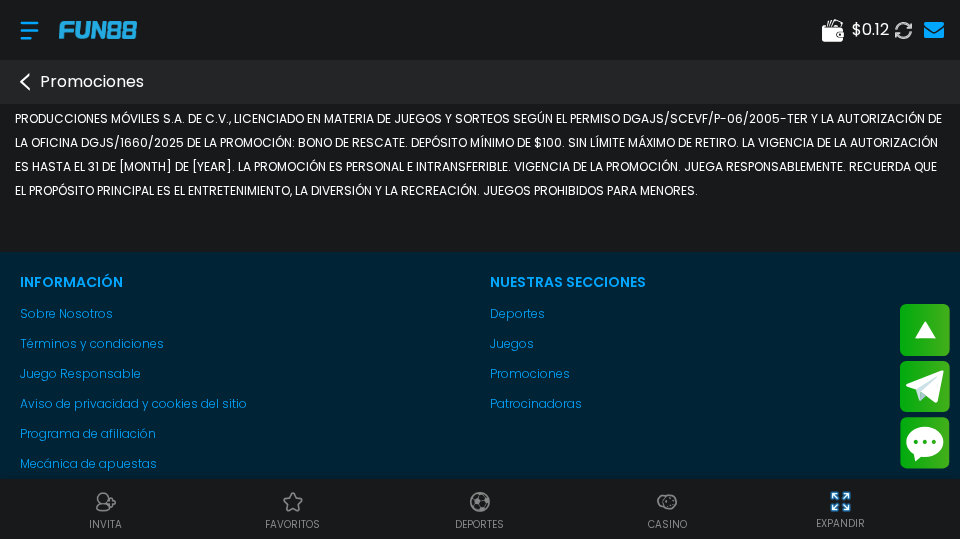 scroll, scrollTop: 1751, scrollLeft: 0, axis: vertical 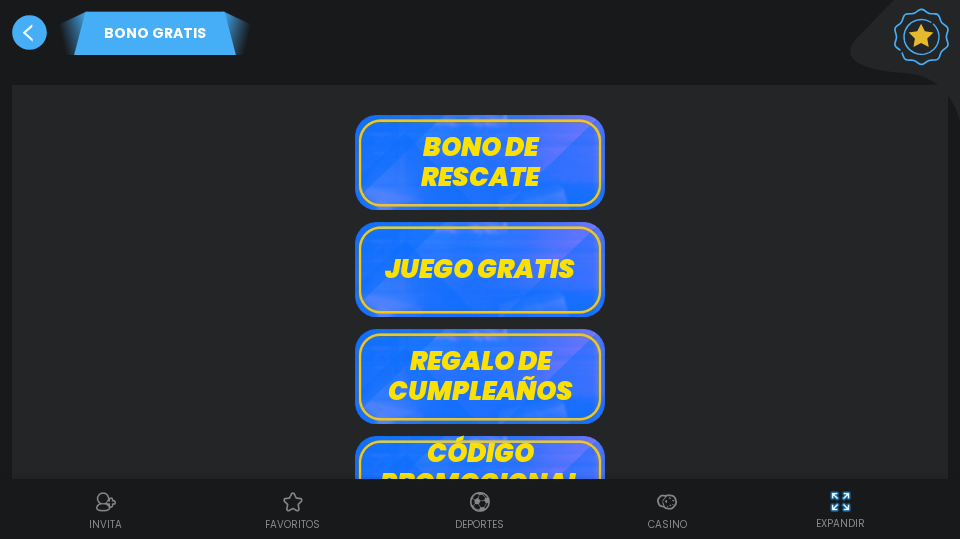 click on "Bono de rescate" at bounding box center (480, 162) 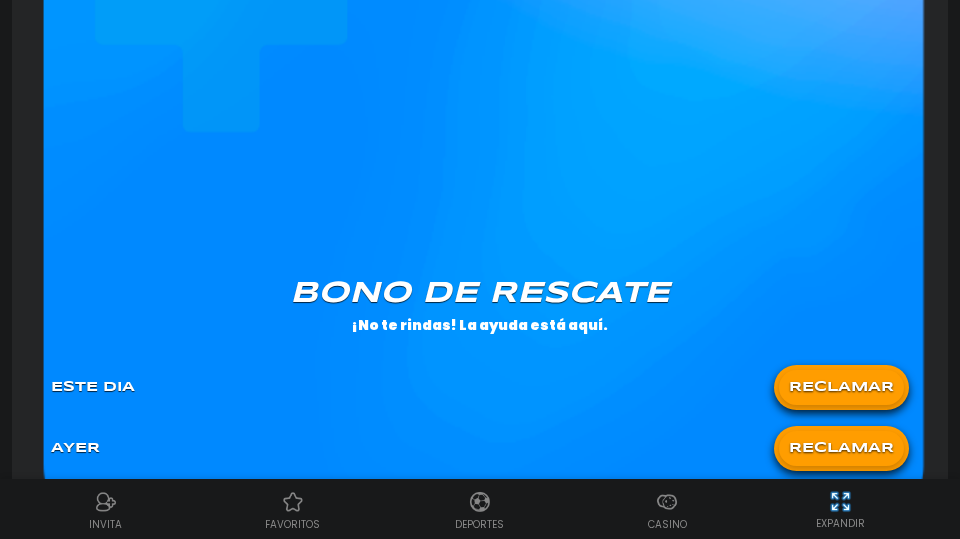 scroll, scrollTop: 1451, scrollLeft: 0, axis: vertical 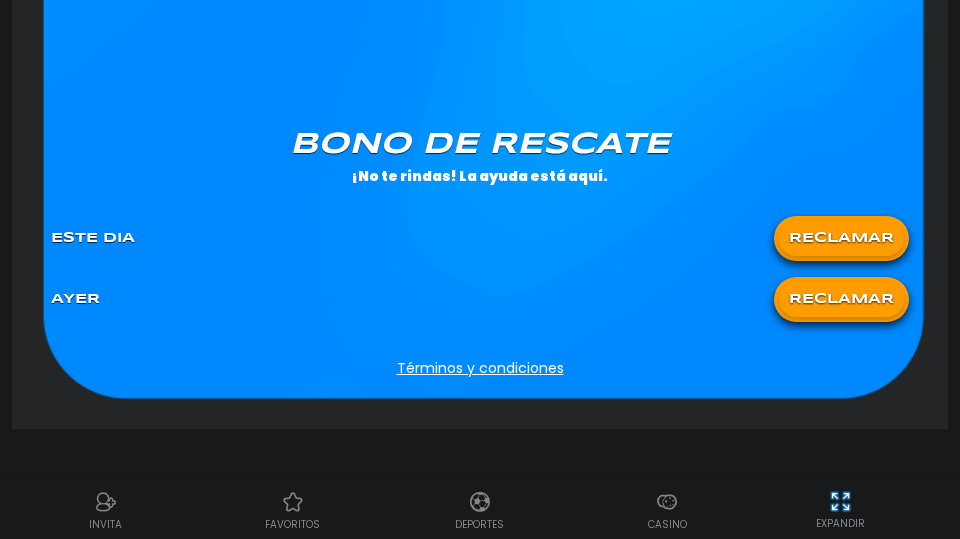 click on "RECLAMAR" at bounding box center [841, 238] 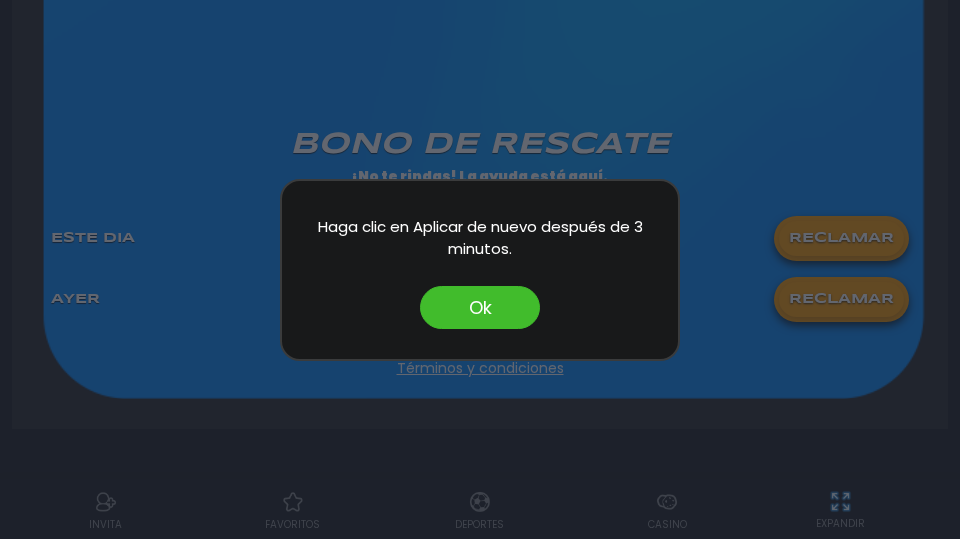 click on "Ok" at bounding box center (480, 307) 